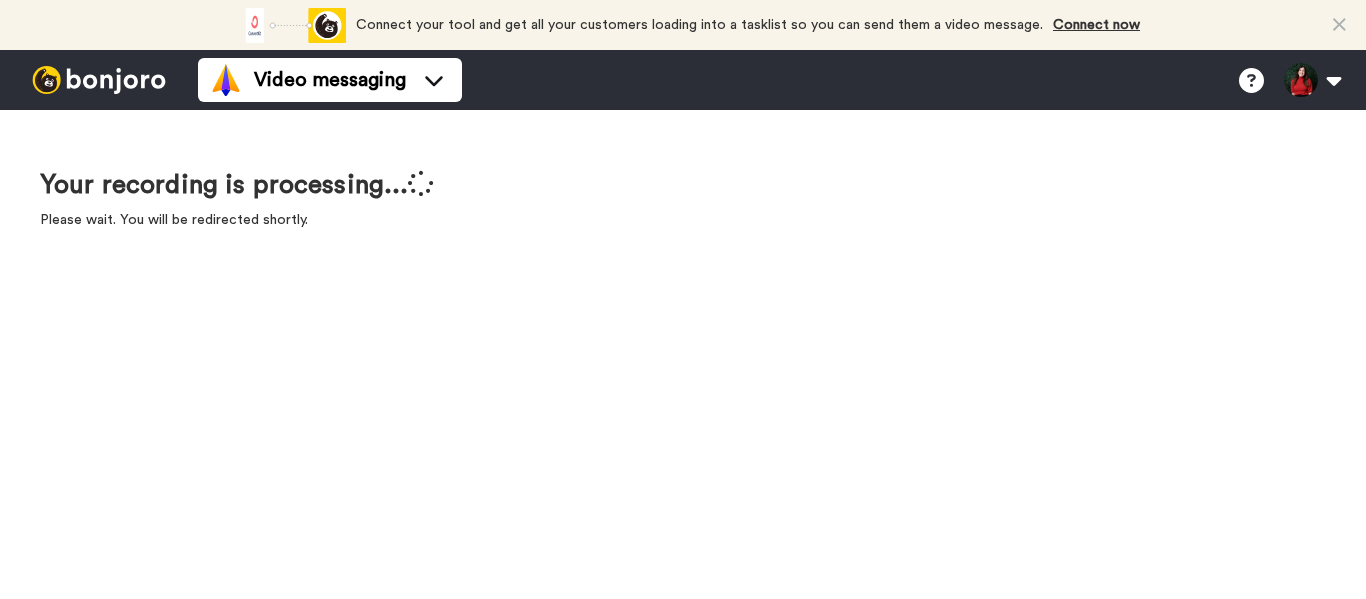 scroll, scrollTop: 0, scrollLeft: 0, axis: both 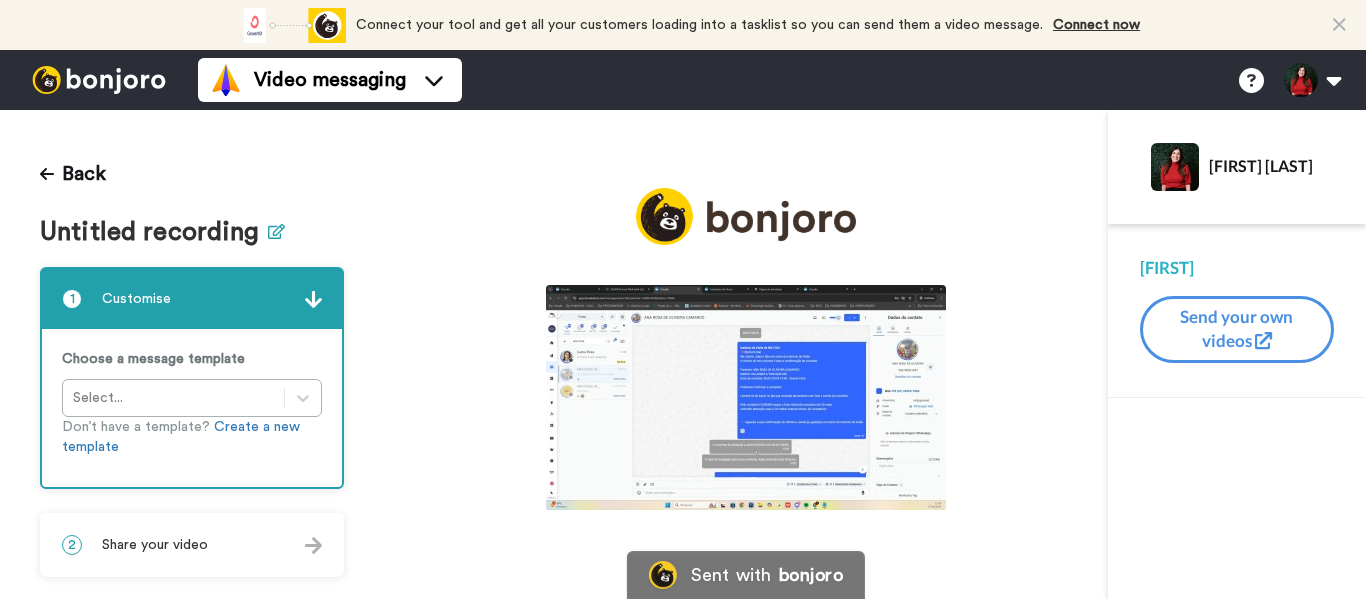click at bounding box center (276, 231) 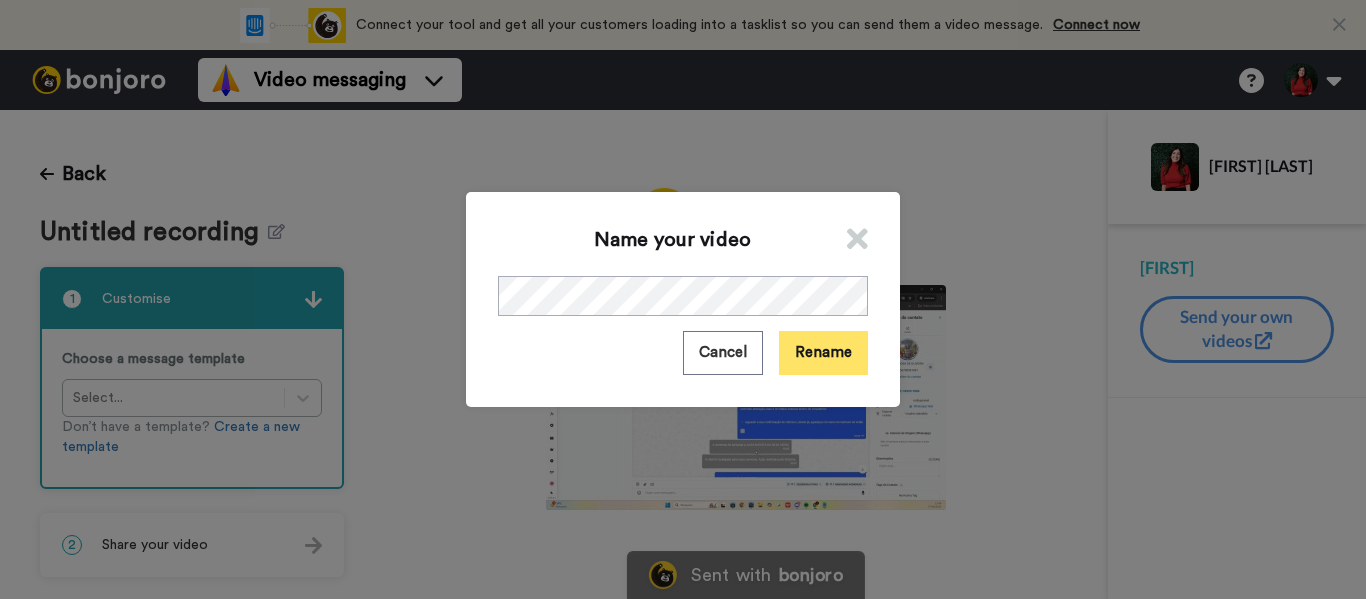 click on "Rename" at bounding box center (823, 352) 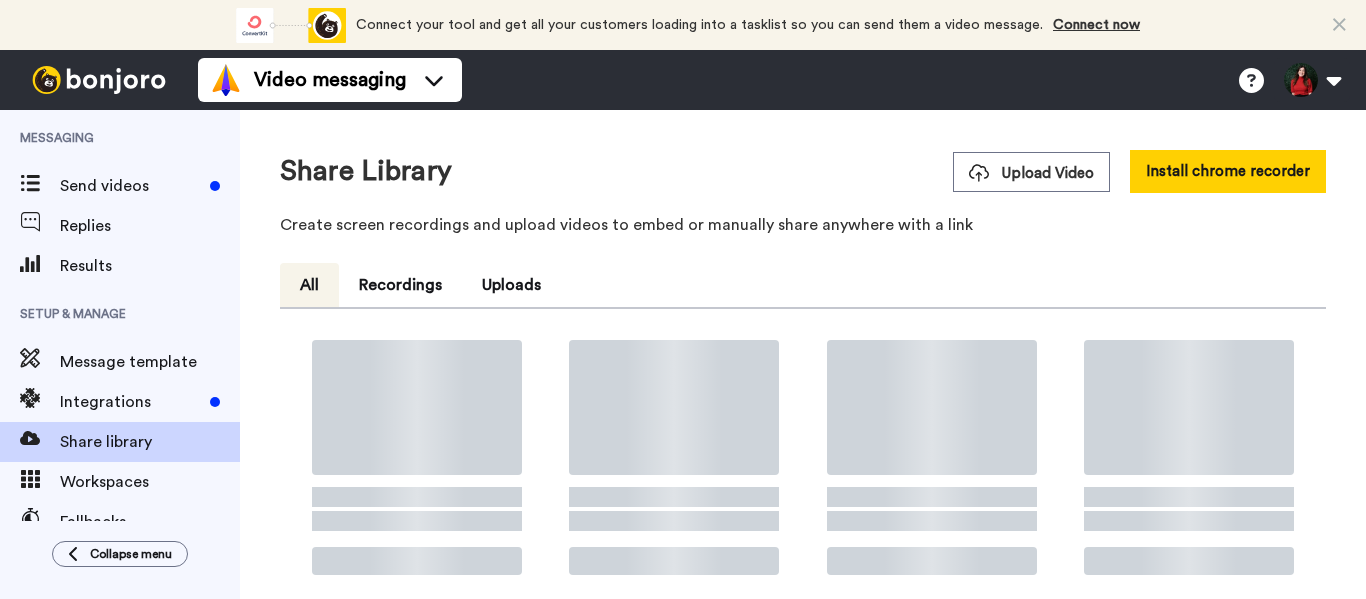 scroll, scrollTop: 0, scrollLeft: 0, axis: both 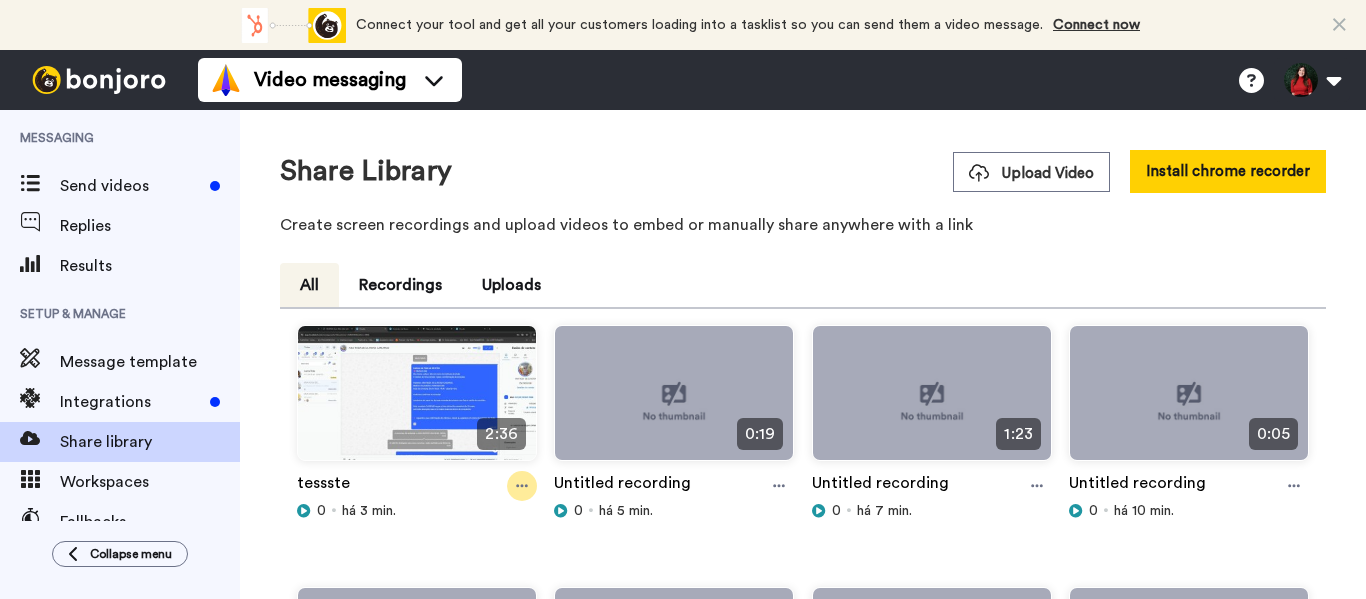 click 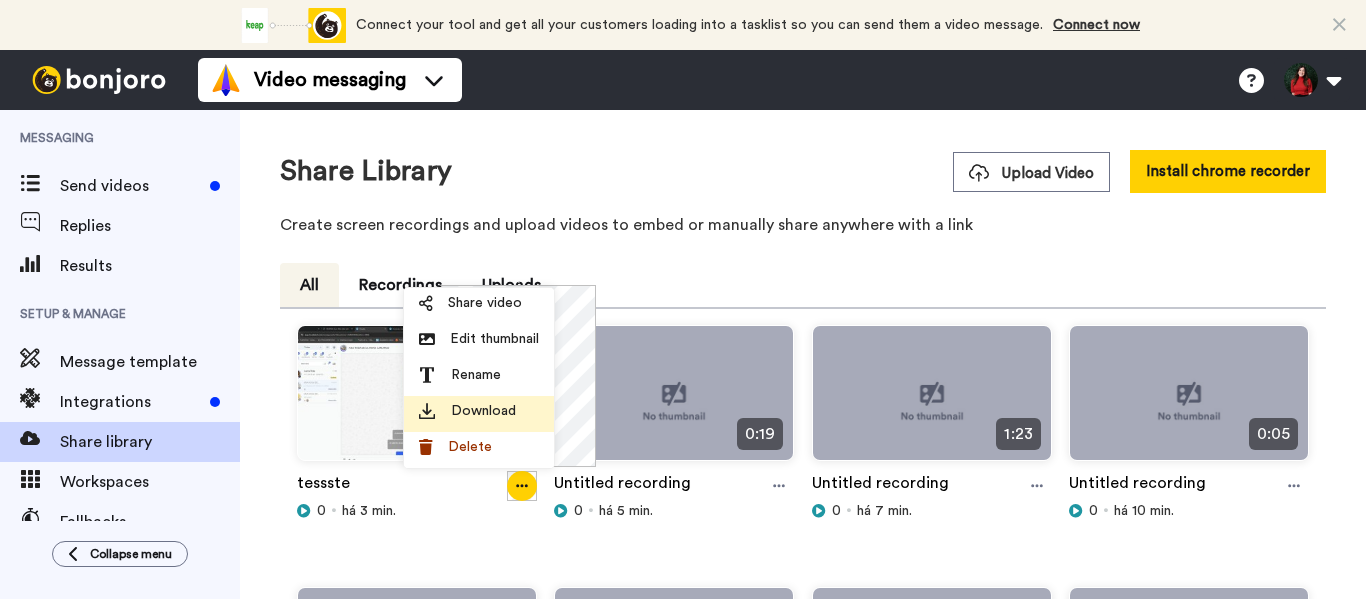 click on "Download" at bounding box center (483, 411) 